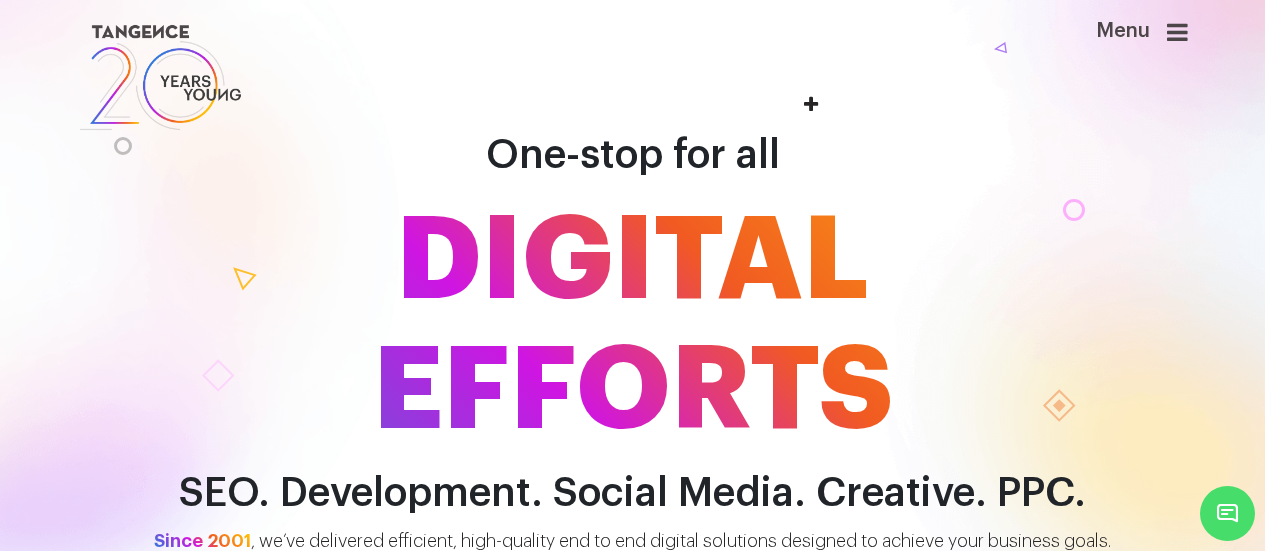 scroll, scrollTop: 0, scrollLeft: 0, axis: both 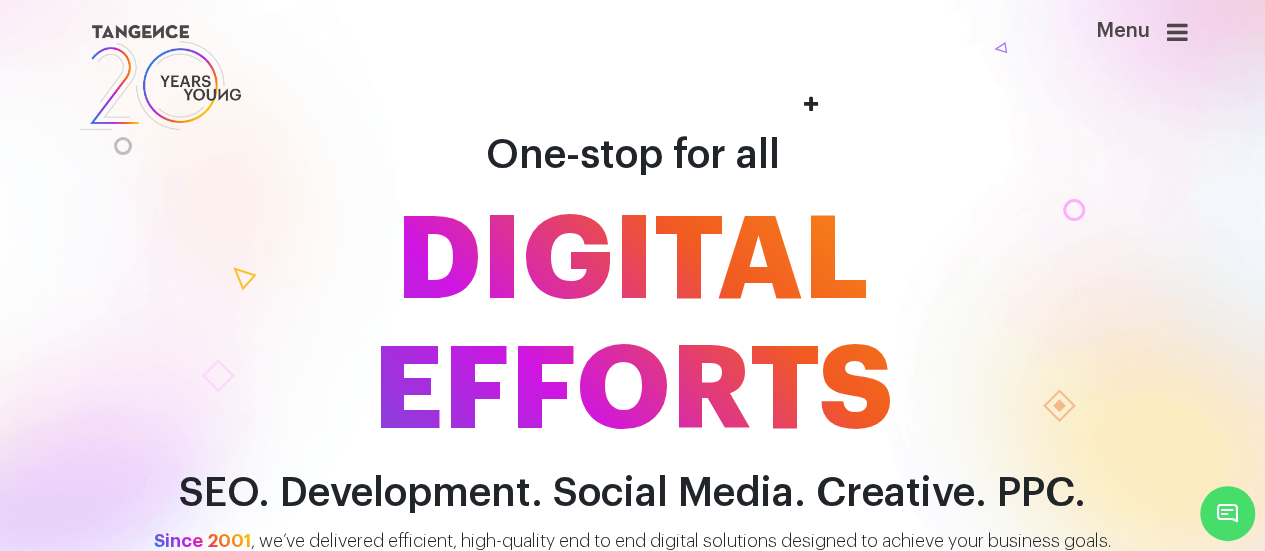 click at bounding box center (1177, 32) 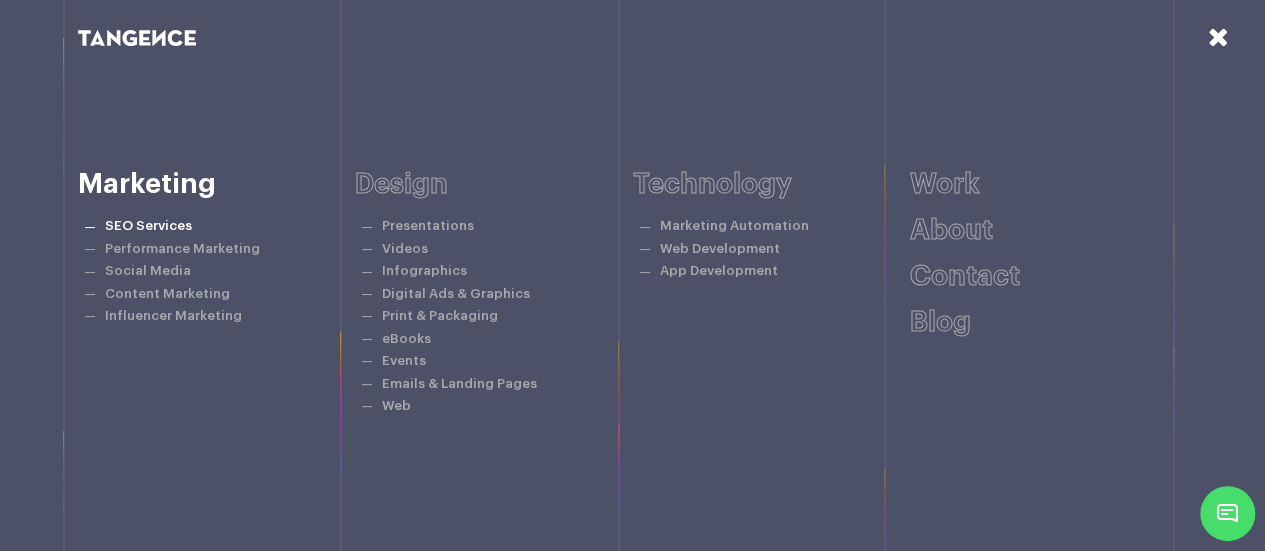click on "SEO Services" at bounding box center (148, 225) 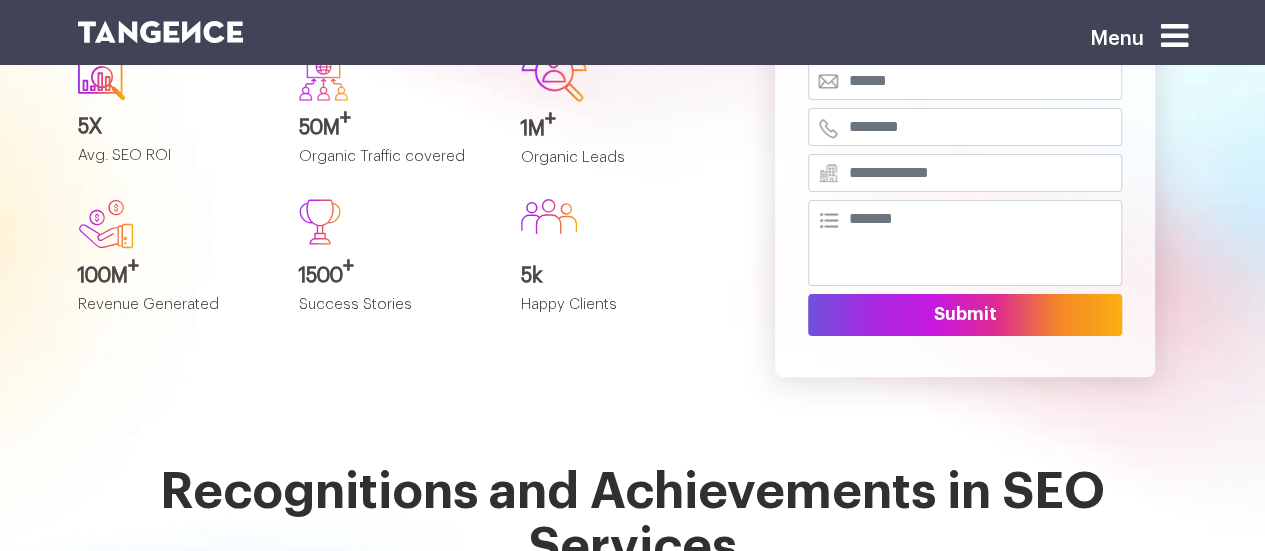 scroll, scrollTop: 0, scrollLeft: 0, axis: both 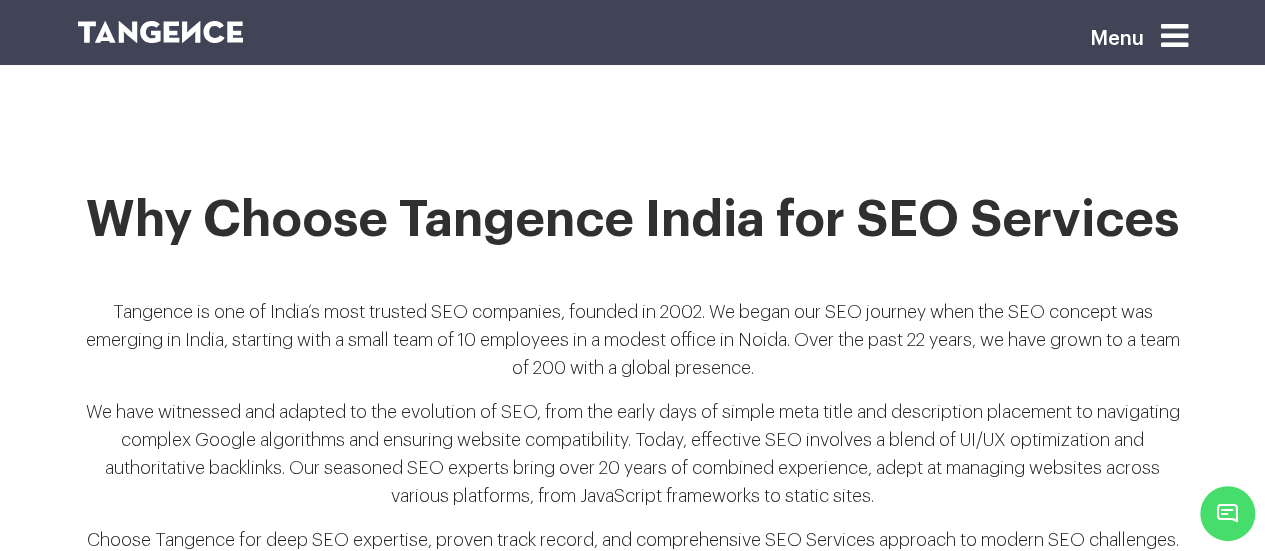 click at bounding box center [1174, 36] 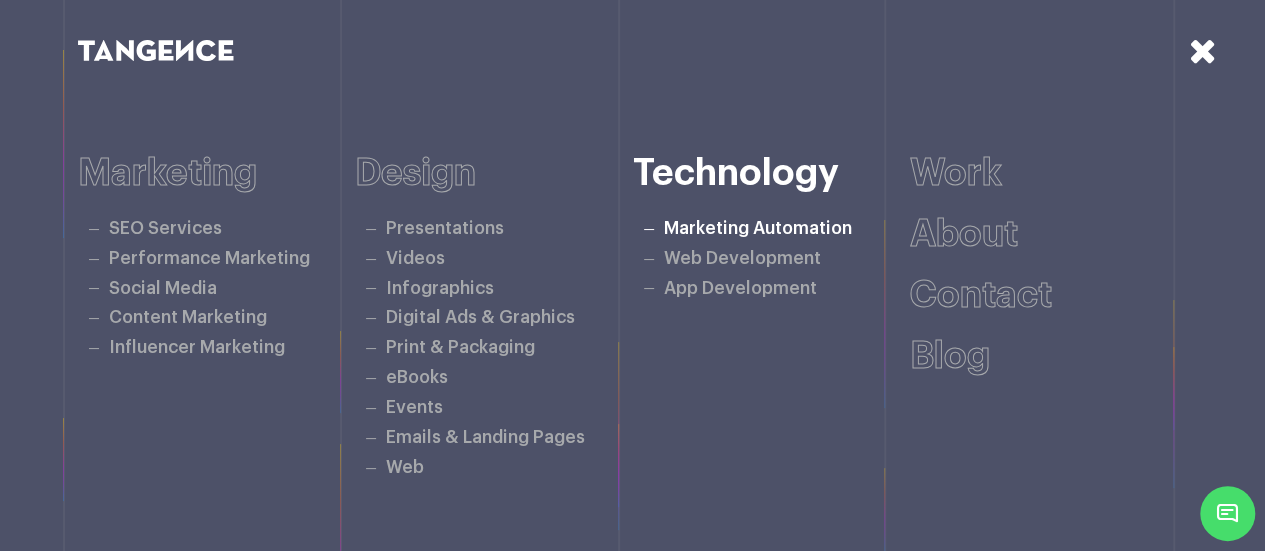 click on "Marketing Automation" at bounding box center [758, 228] 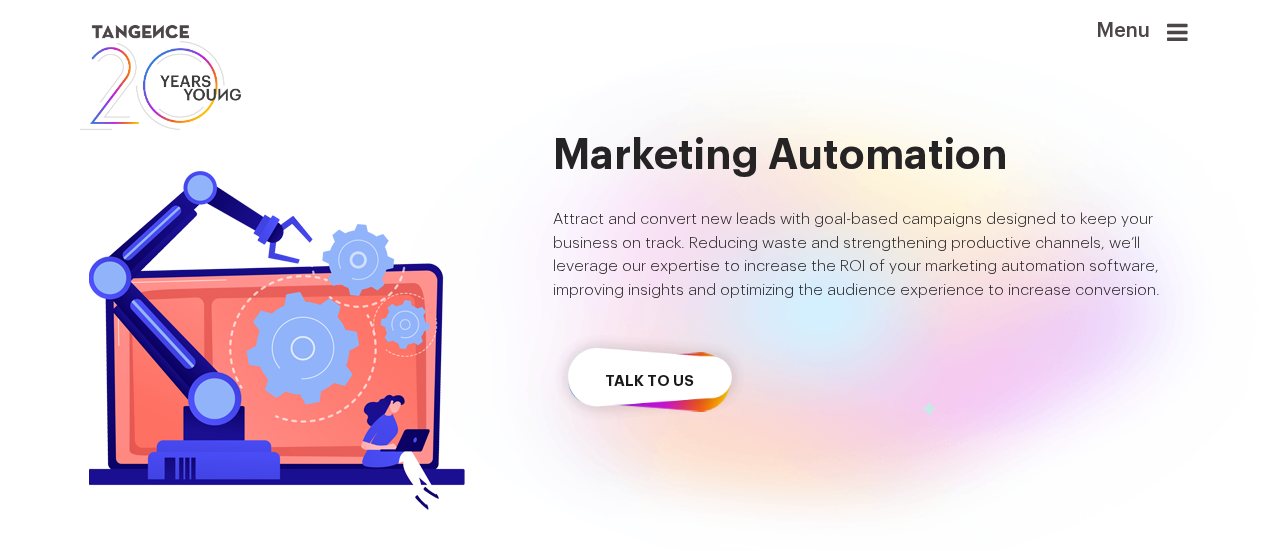 scroll, scrollTop: 0, scrollLeft: 0, axis: both 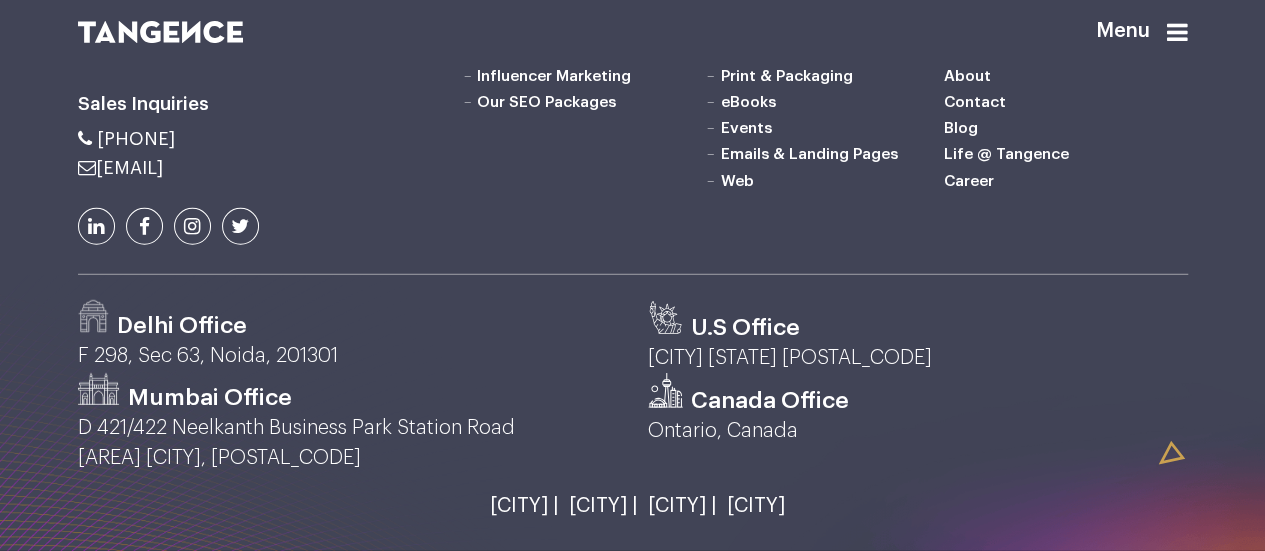 click on "Performance Marketing" at bounding box center [565, -3] 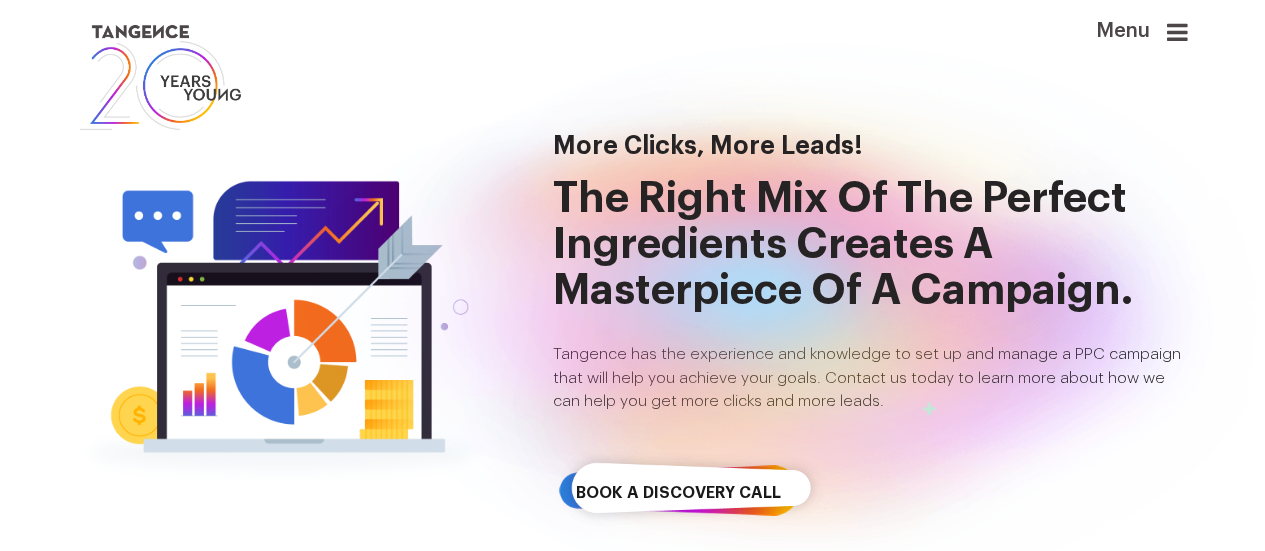 scroll, scrollTop: 0, scrollLeft: 0, axis: both 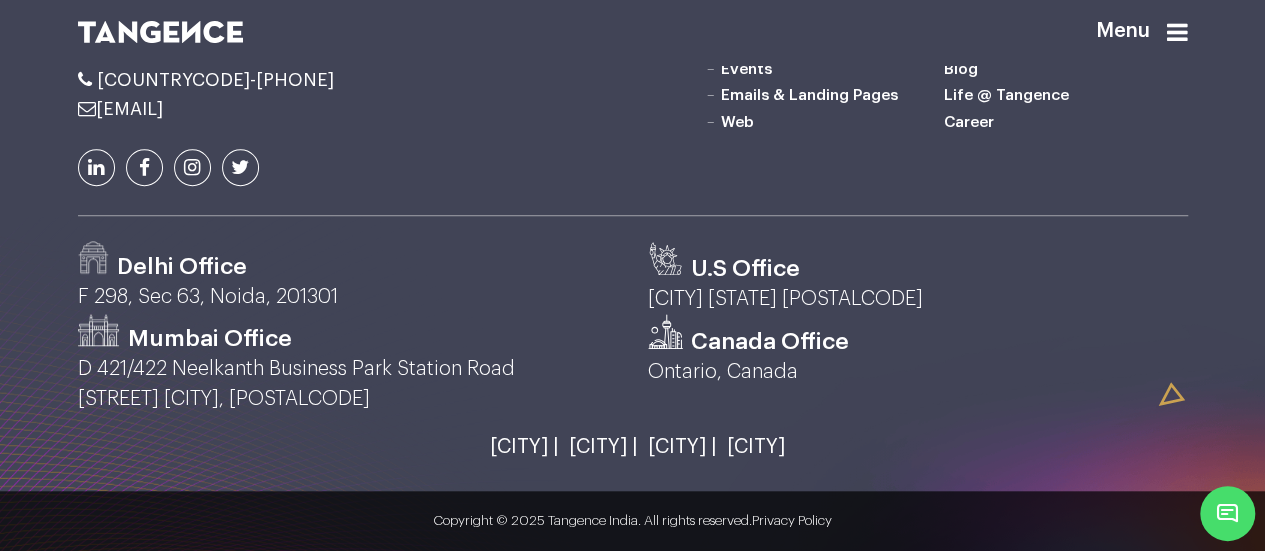 click on "SEO Services" at bounding box center [527, -88] 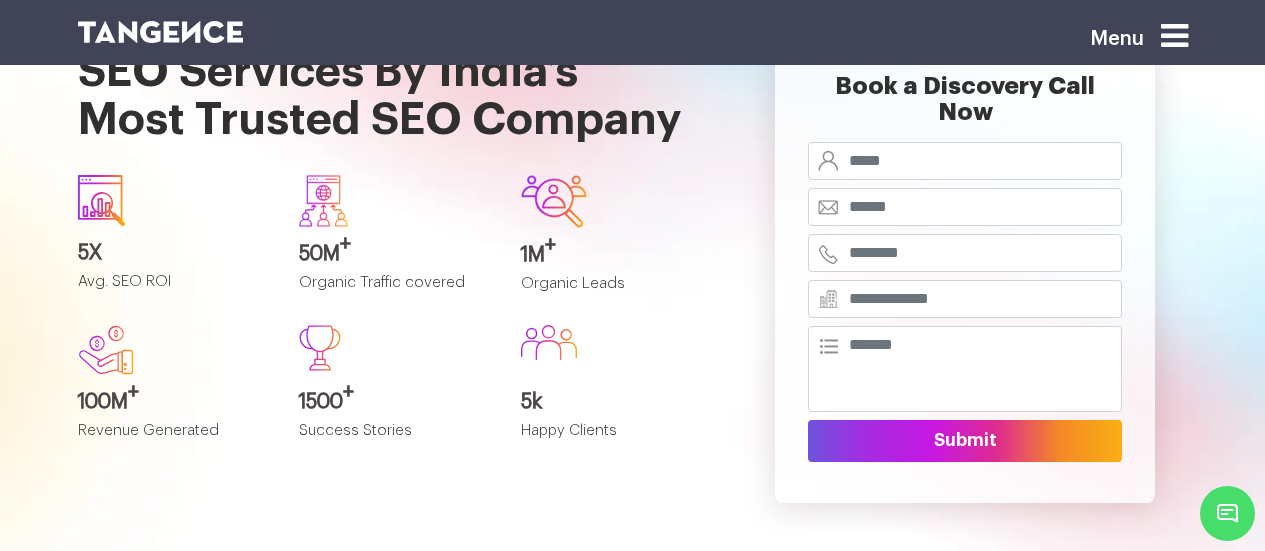 scroll, scrollTop: 1420, scrollLeft: 0, axis: vertical 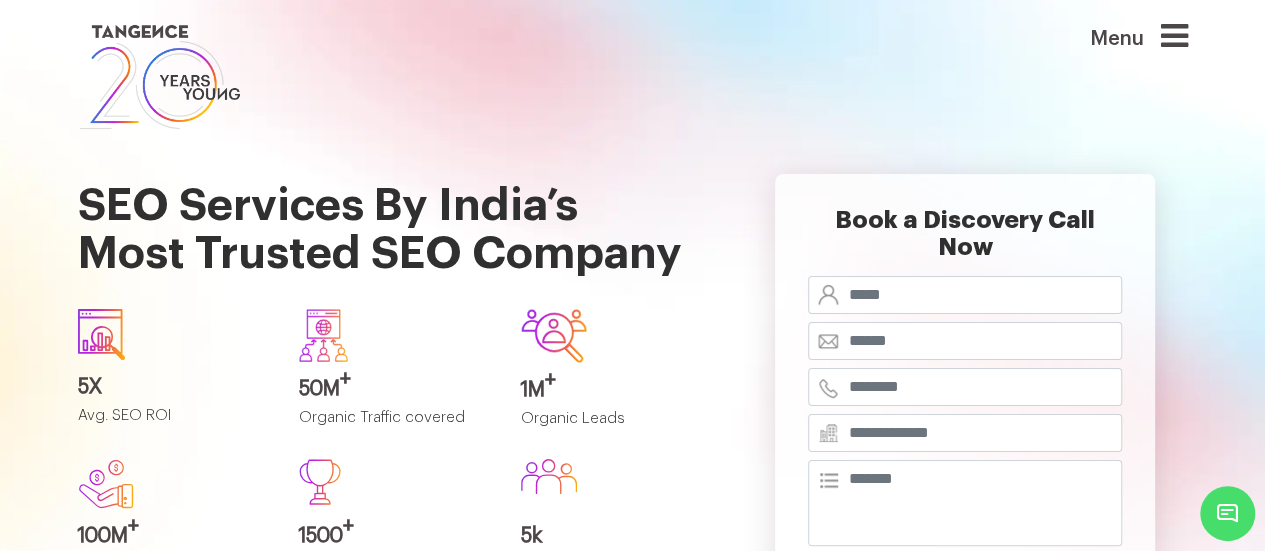 click at bounding box center (1174, 36) 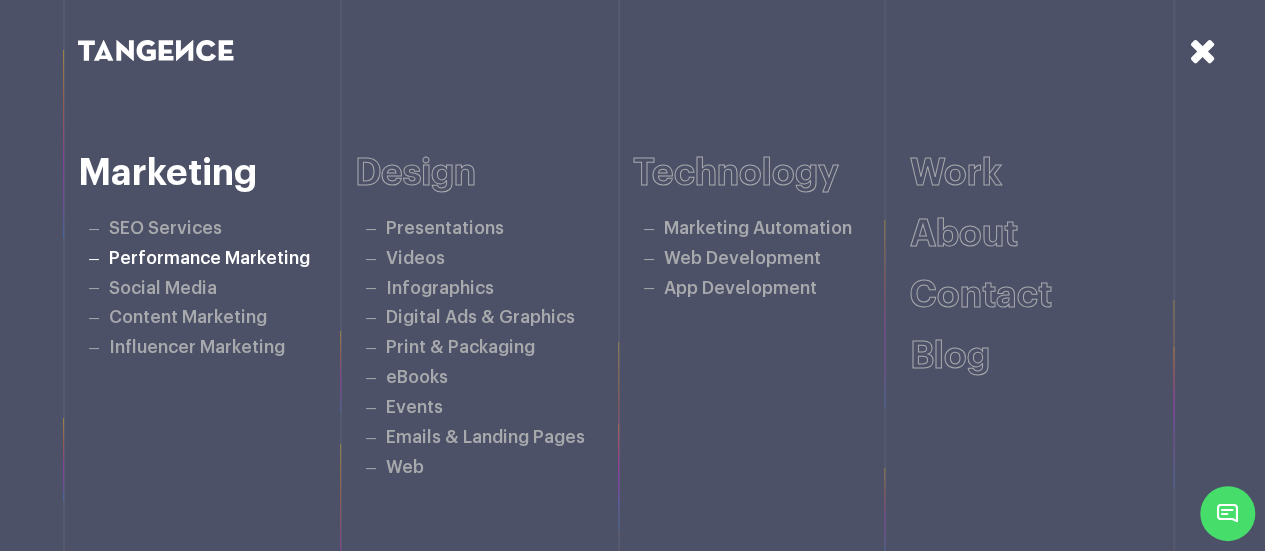 click on "Performance Marketing" at bounding box center (209, 258) 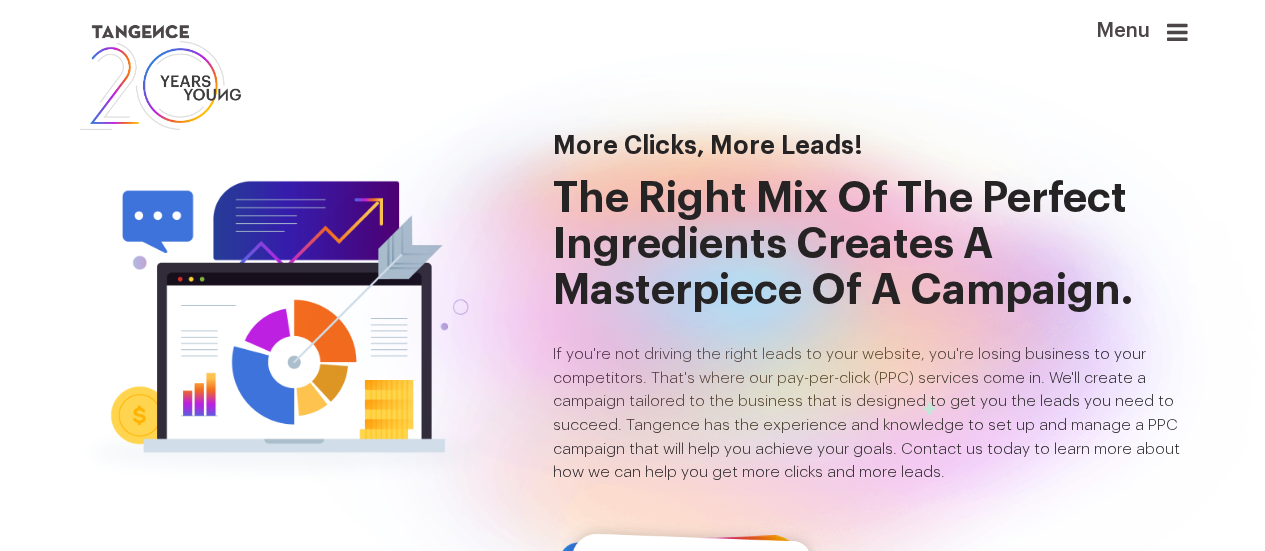 scroll, scrollTop: 0, scrollLeft: 0, axis: both 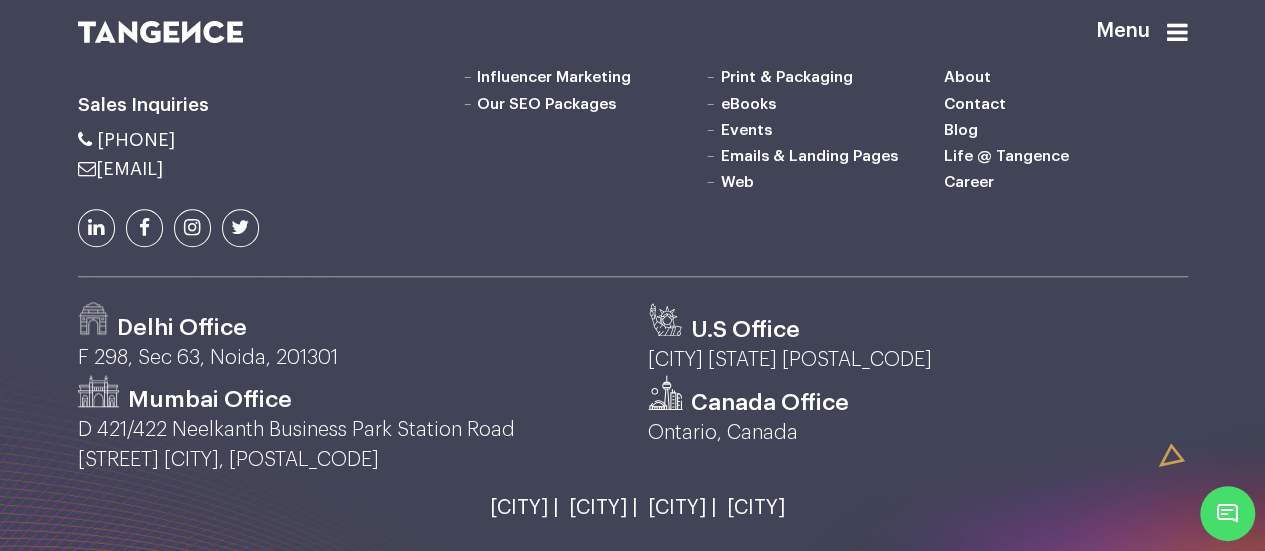 click on "Social Media" at bounding box center [524, 25] 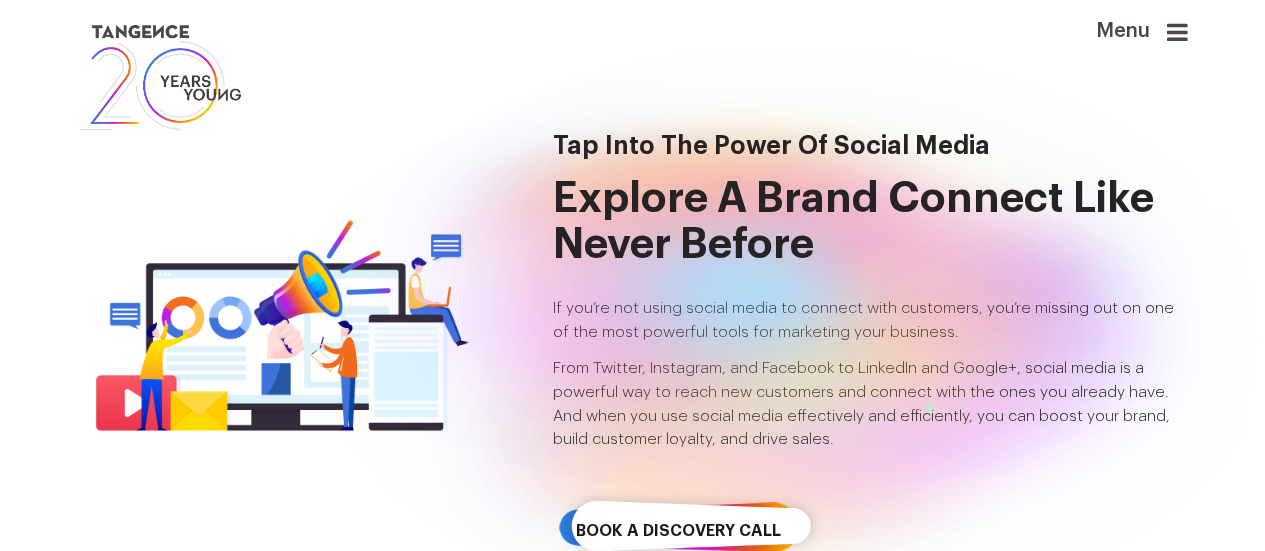 scroll, scrollTop: 0, scrollLeft: 0, axis: both 